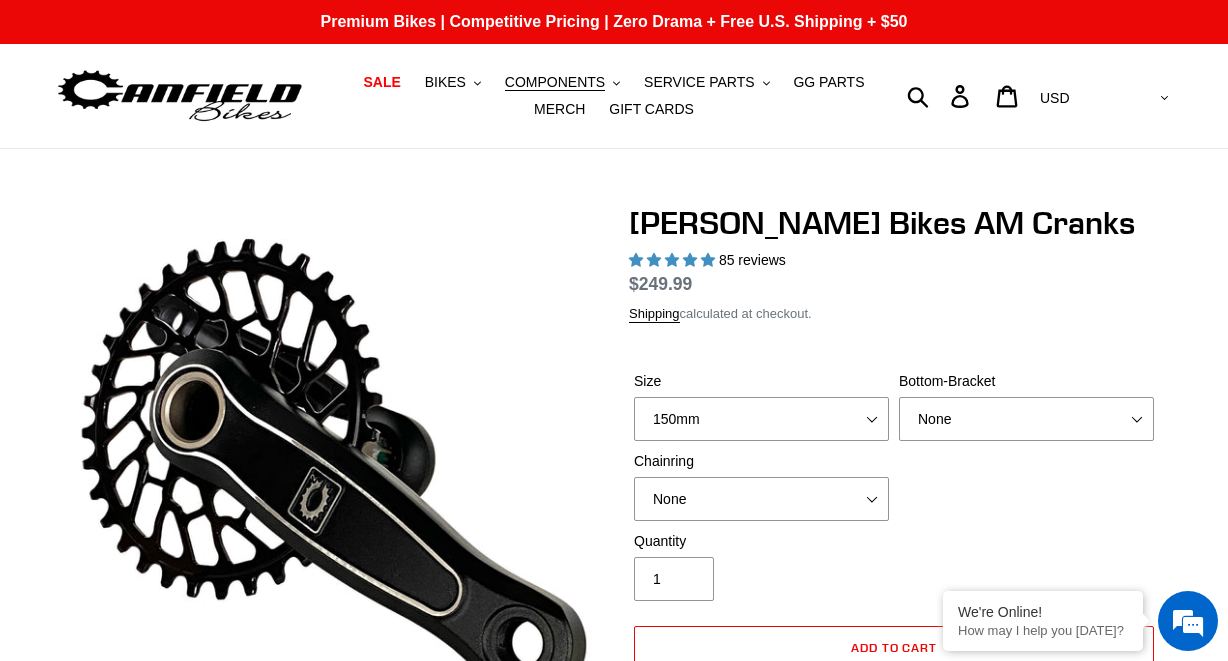 select on "highest-rating" 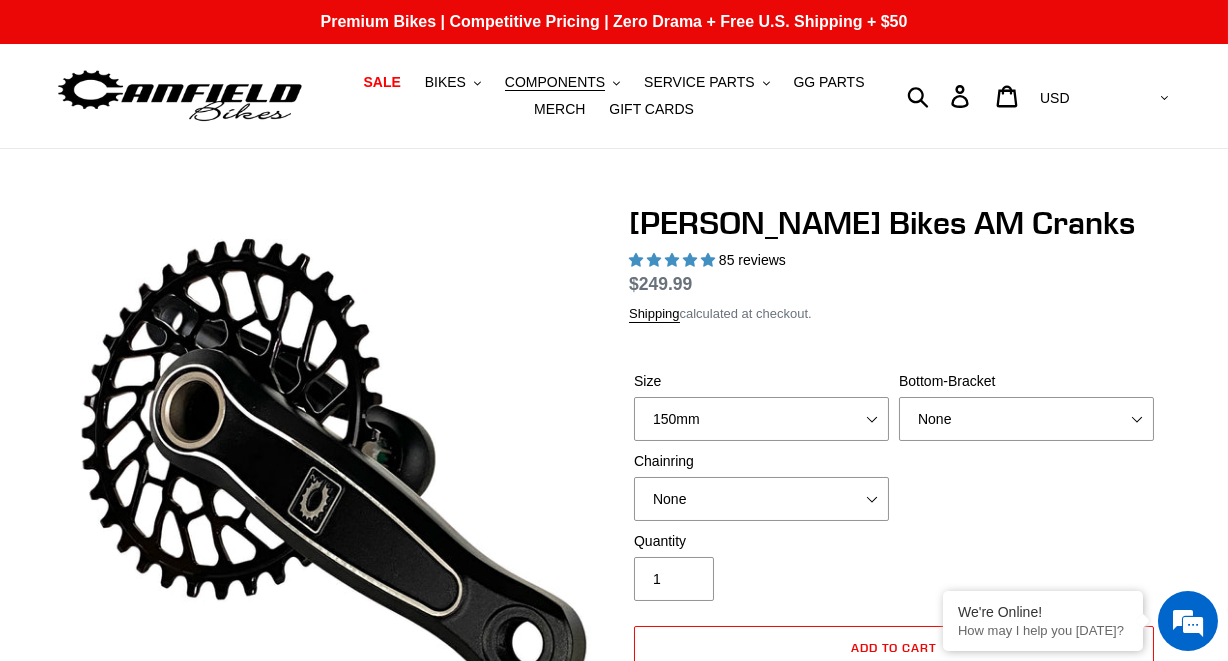 scroll, scrollTop: 0, scrollLeft: 0, axis: both 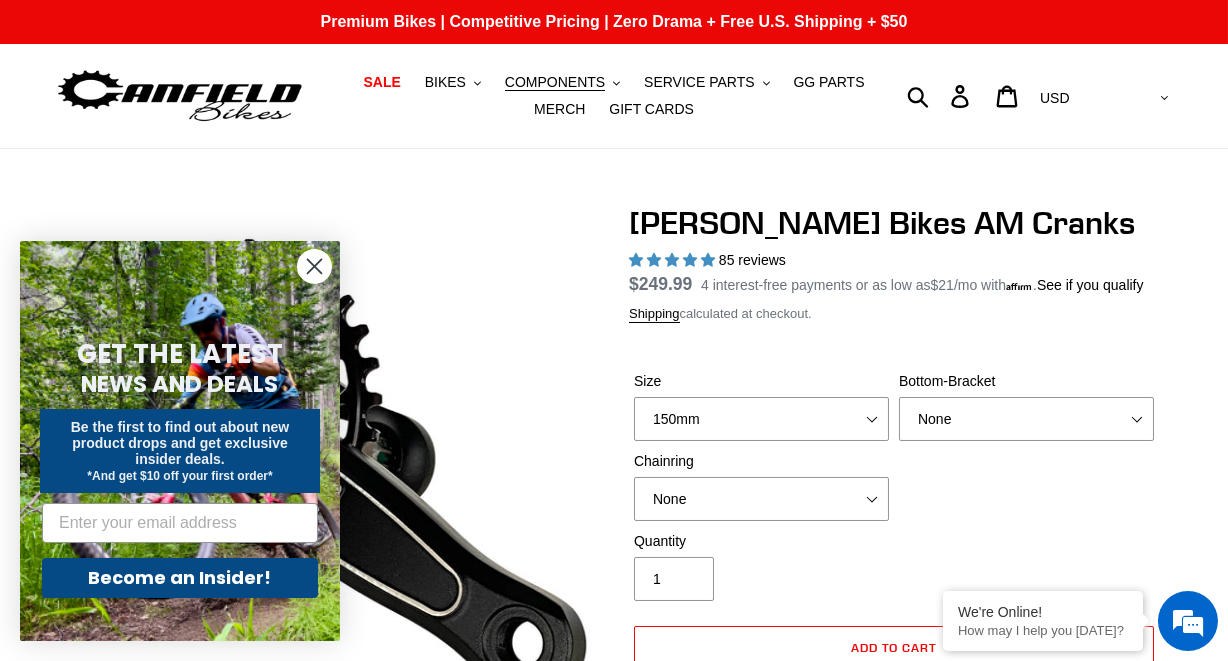 click 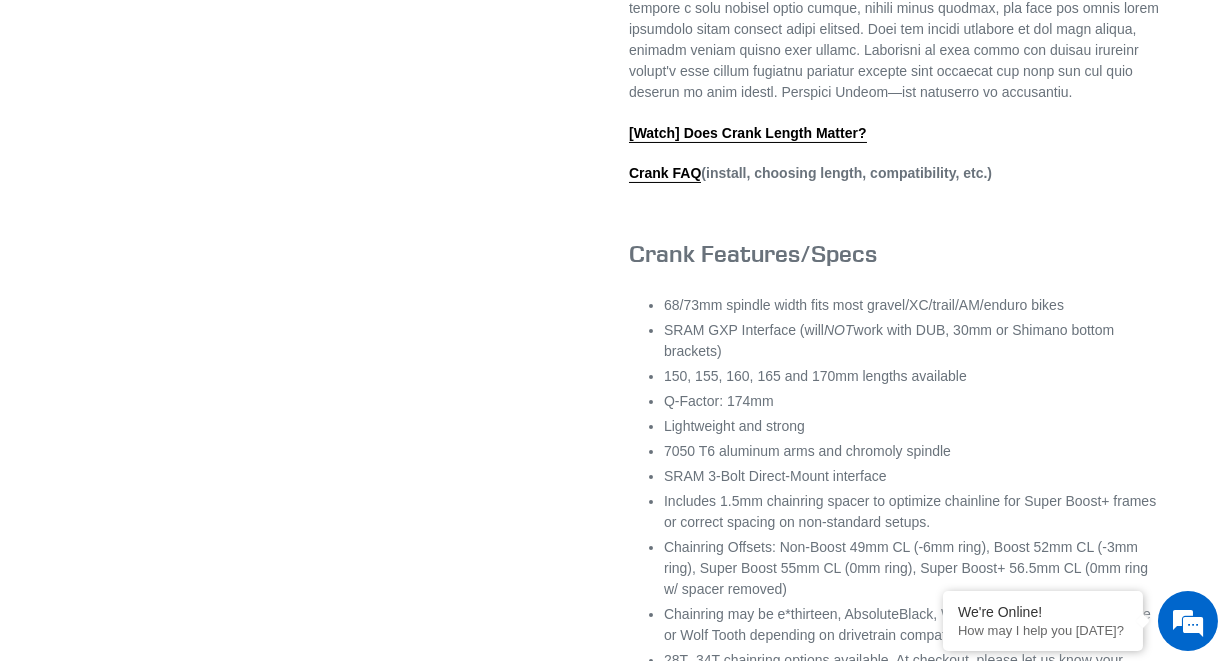scroll, scrollTop: 1087, scrollLeft: 0, axis: vertical 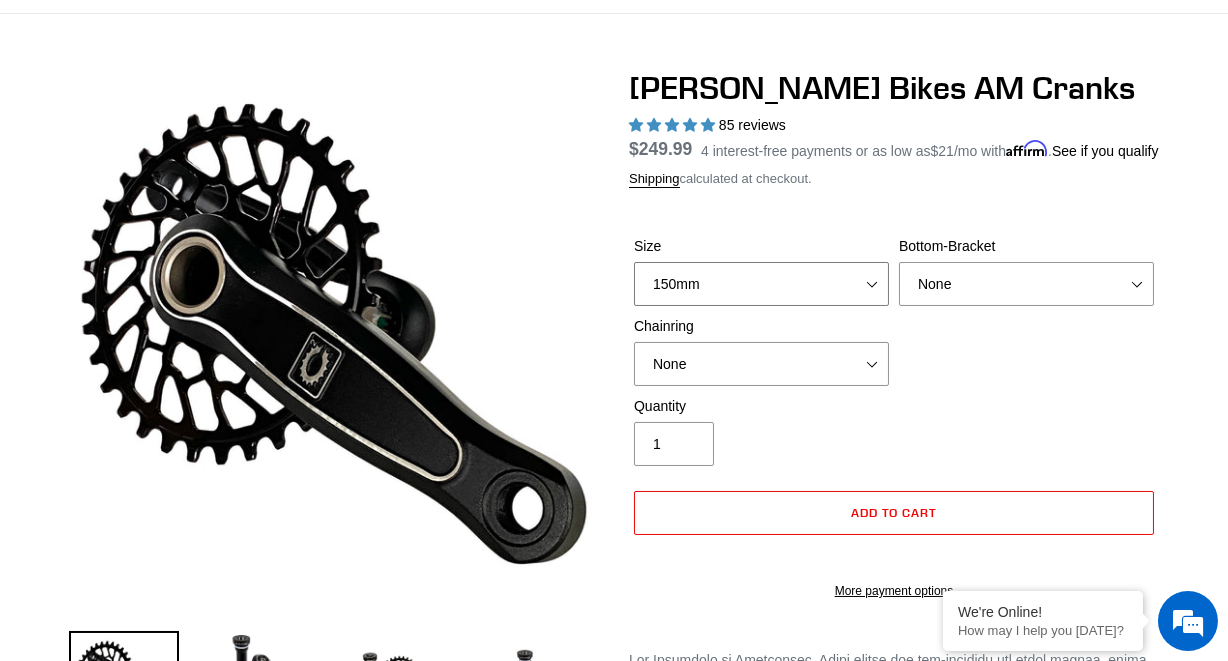 click on "150mm
155mm
160mm - pre-order ETA [DATE]
165mm
170mm" at bounding box center (761, 284) 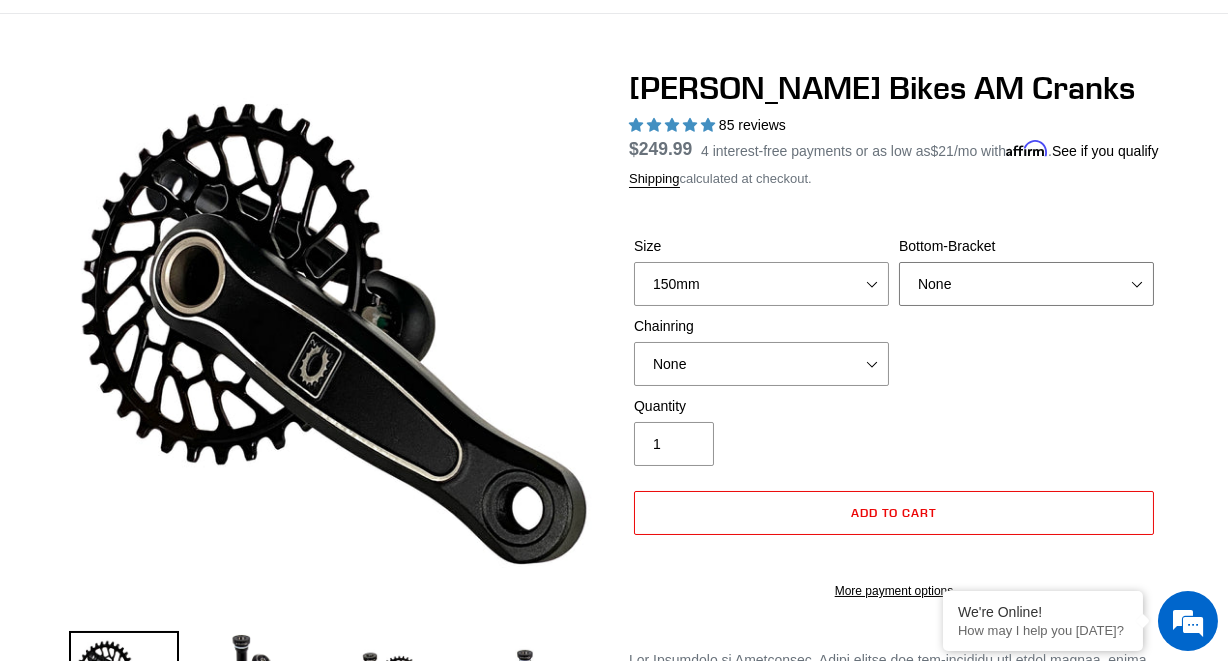 click on "None
BSA Threaded 68/73mm
Press Fit PF92" at bounding box center (1026, 284) 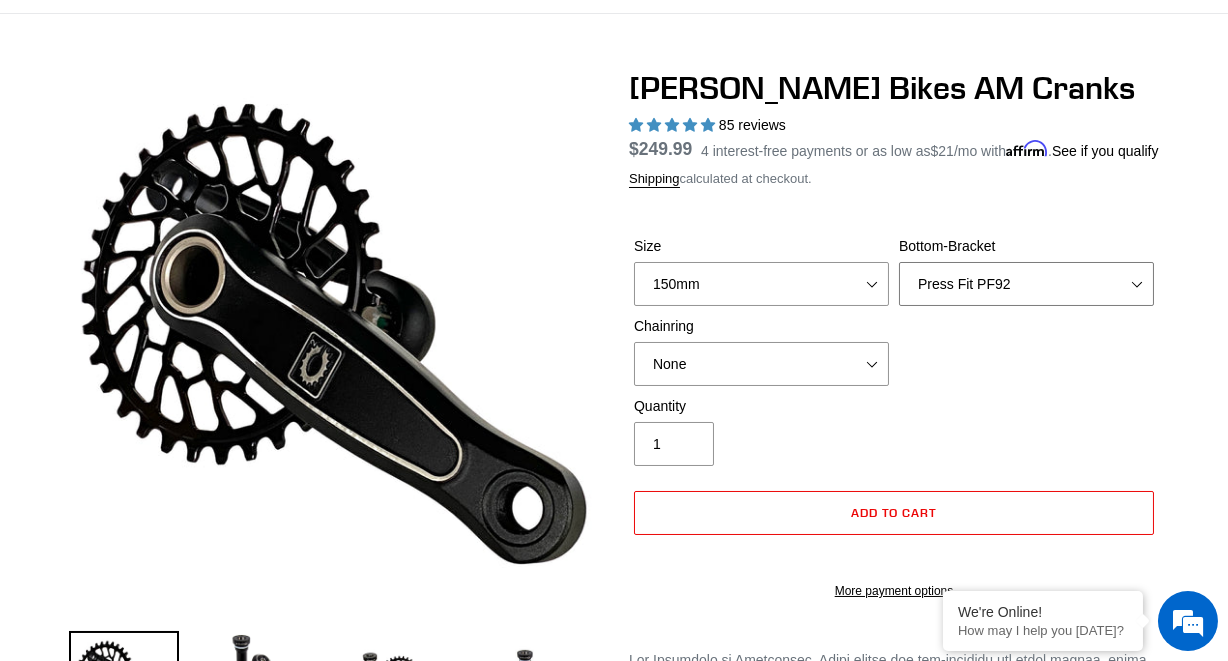 click on "None
BSA Threaded 68/73mm
Press Fit PF92" at bounding box center [1026, 284] 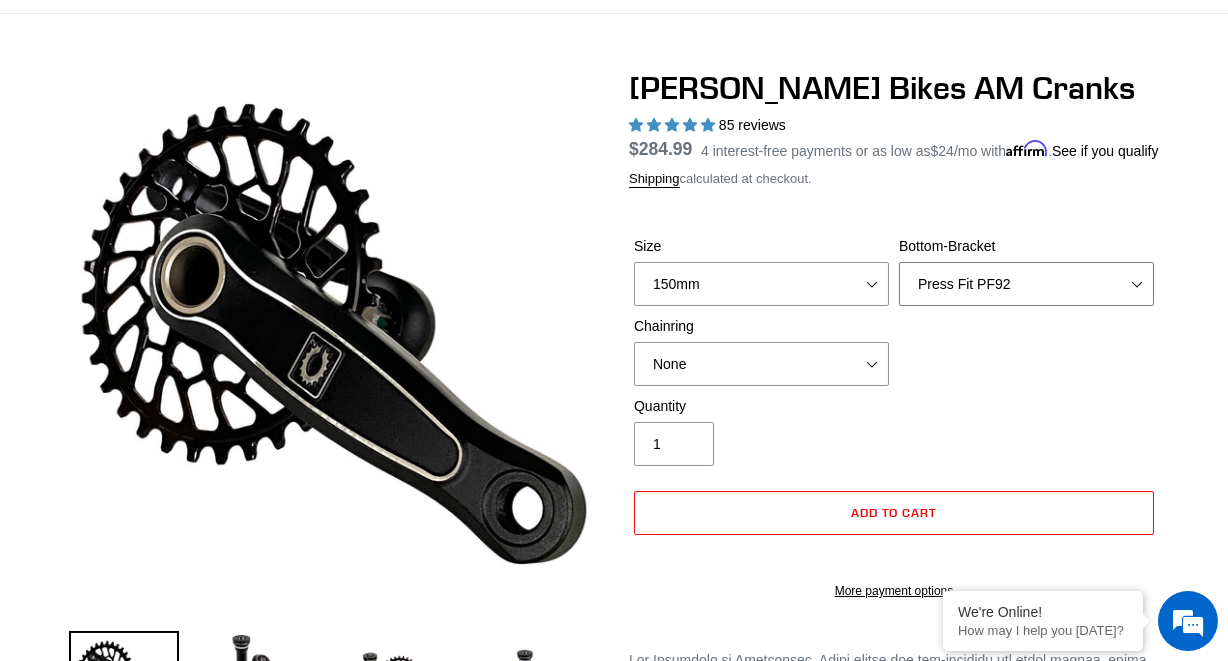 click on "None
BSA Threaded 68/73mm
Press Fit PF92" at bounding box center (1026, 284) 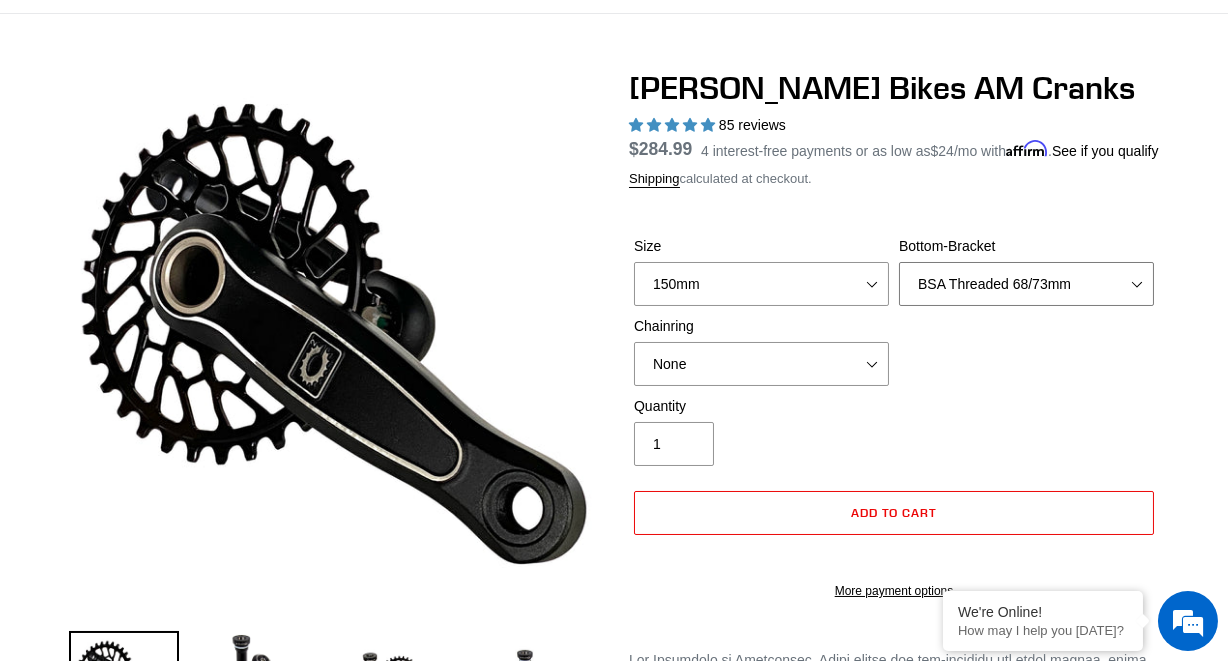 click on "None
BSA Threaded 68/73mm
Press Fit PF92" at bounding box center [1026, 284] 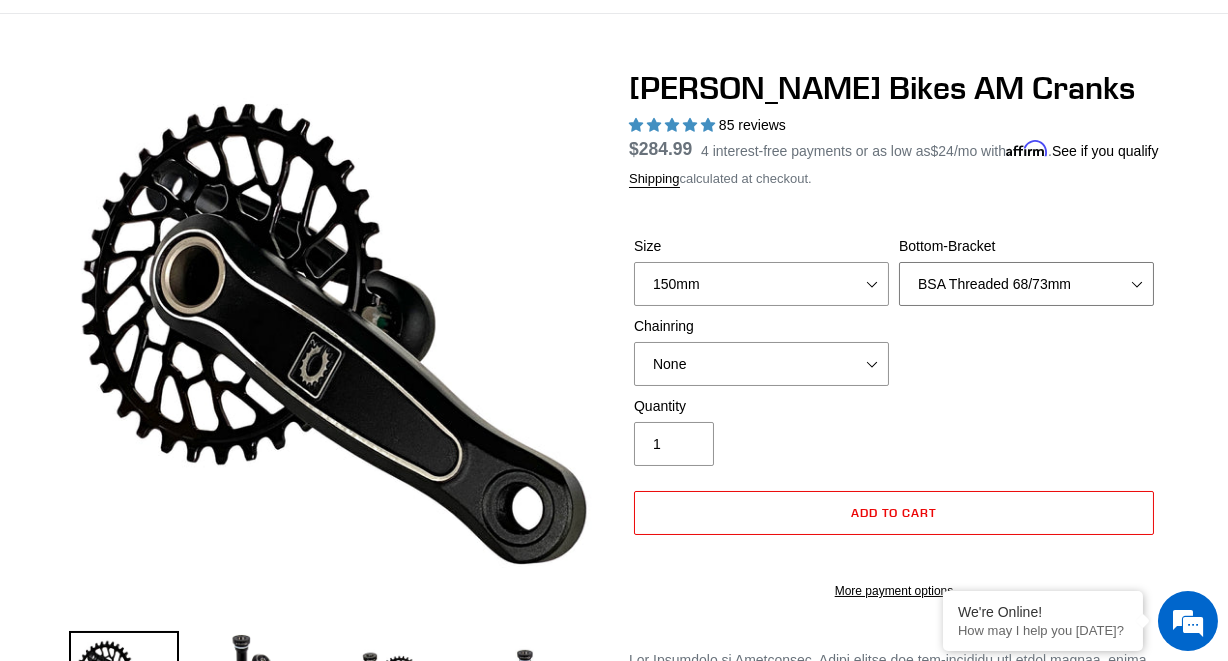 click on "None
BSA Threaded 68/73mm
Press Fit PF92" at bounding box center (1026, 284) 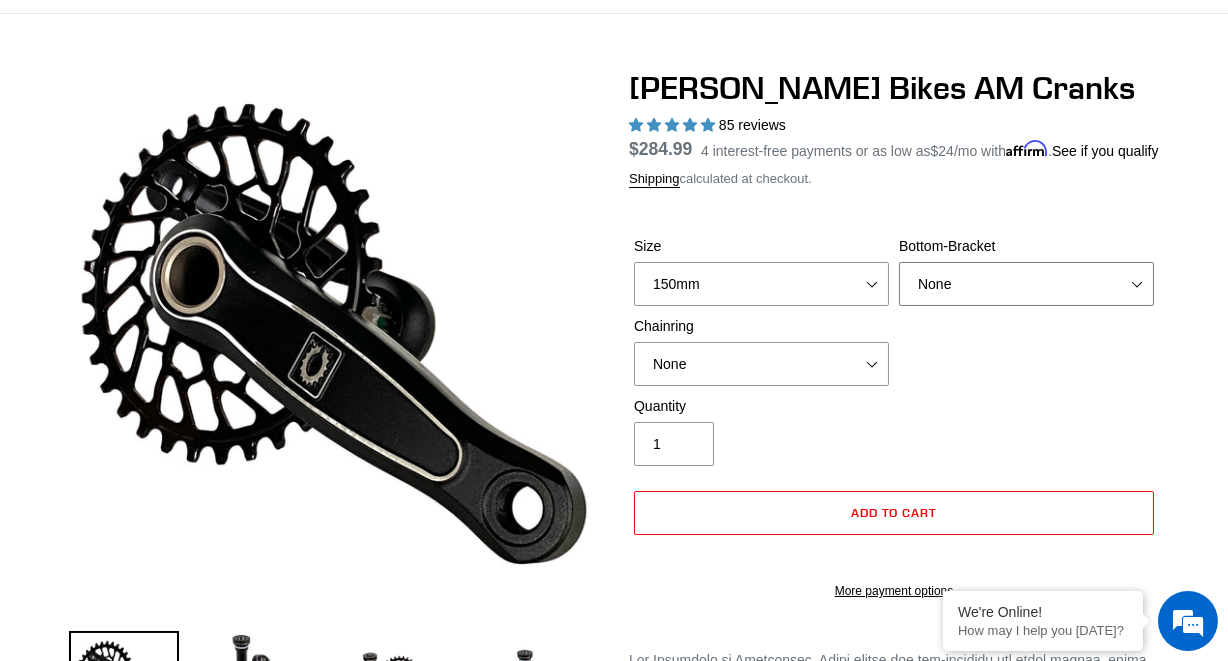 click on "None
BSA Threaded 68/73mm
Press Fit PF92" at bounding box center (1026, 284) 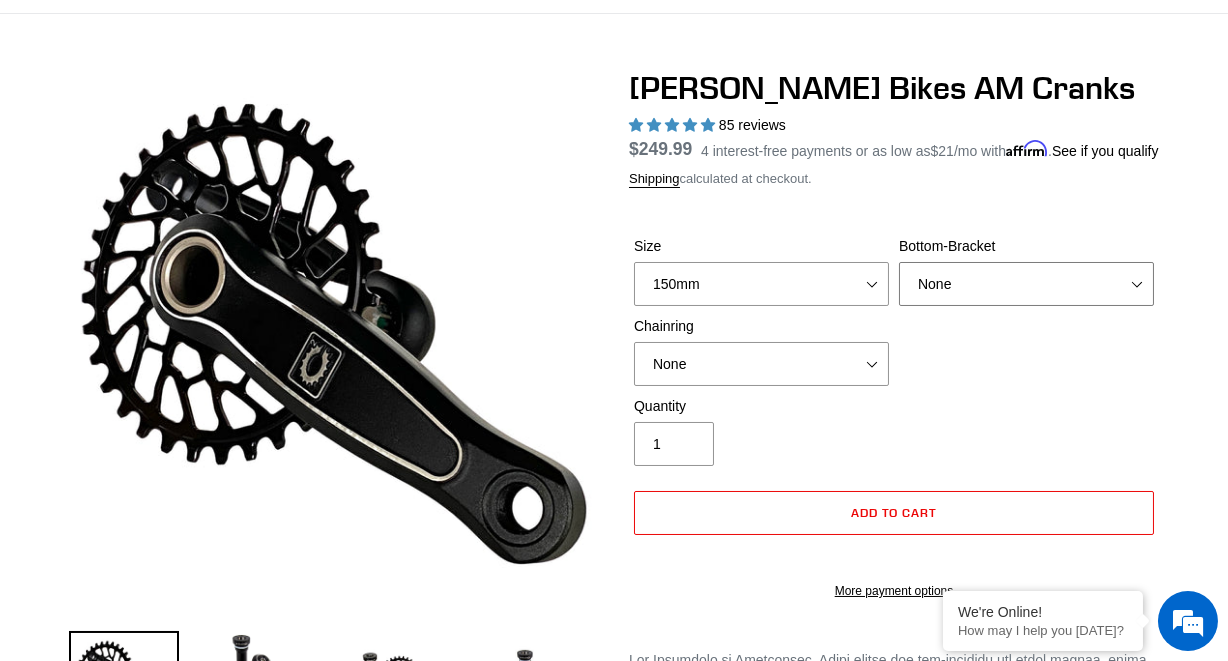 click on "None
BSA Threaded 68/73mm
Press Fit PF92" at bounding box center (1026, 284) 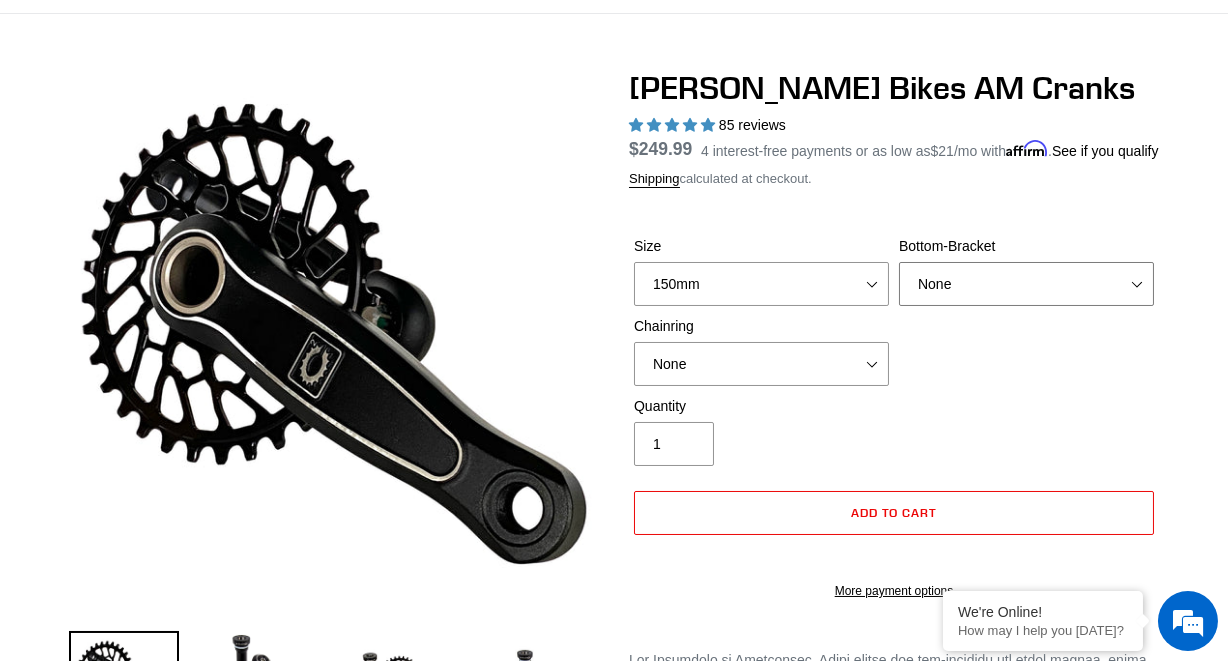 select on "Press Fit PF92" 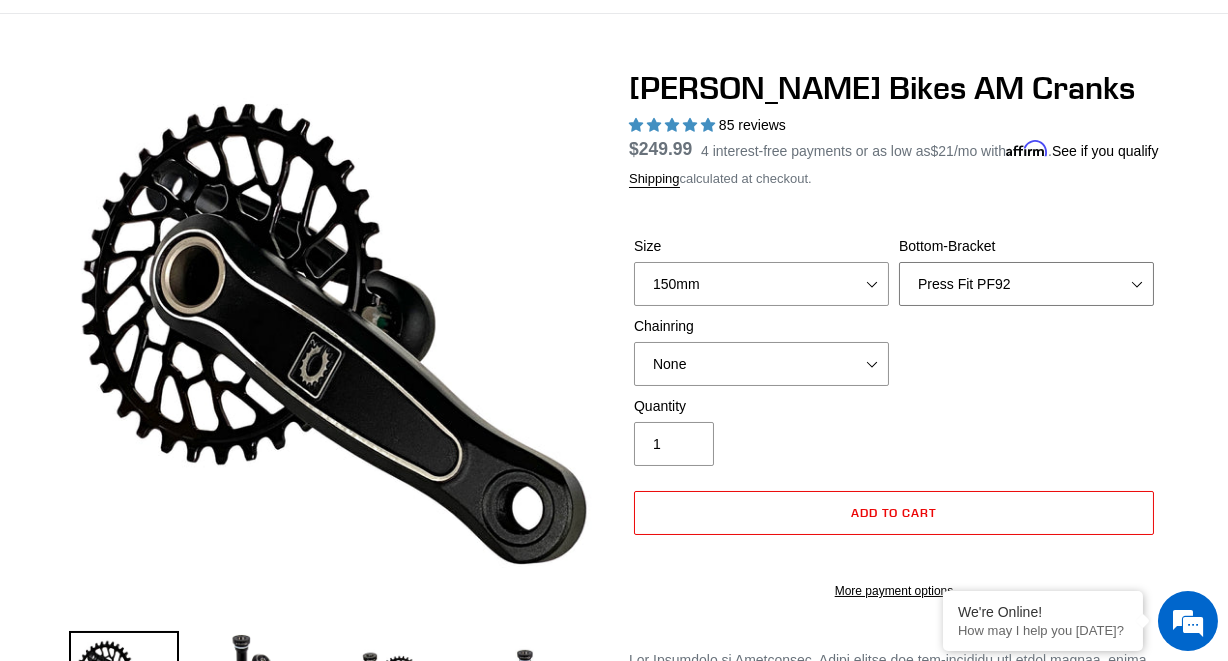 click on "None
BSA Threaded 68/73mm
Press Fit PF92" at bounding box center (1026, 284) 